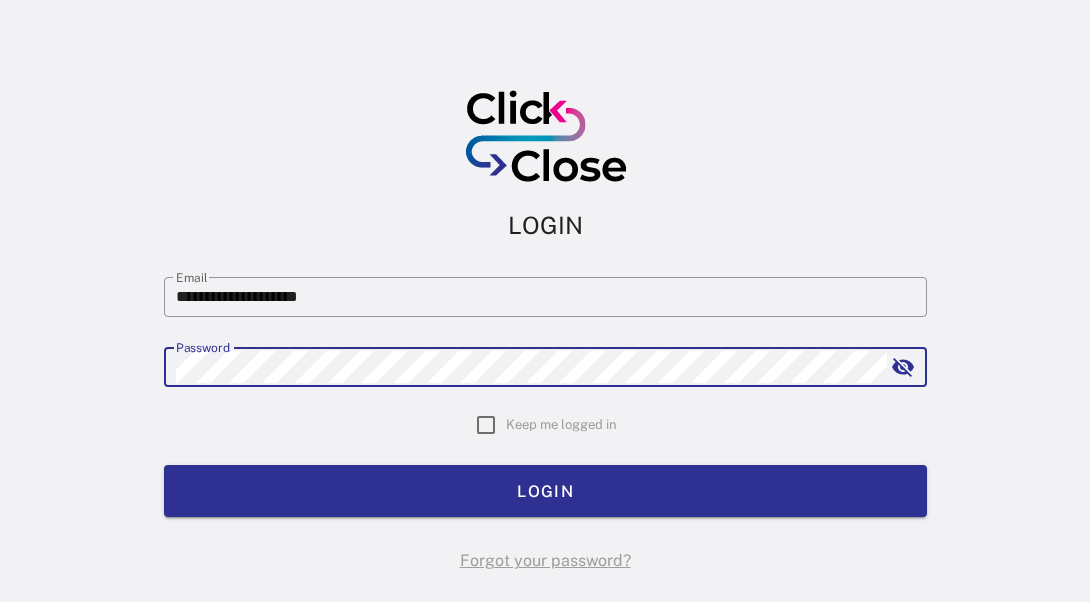 scroll, scrollTop: 0, scrollLeft: 0, axis: both 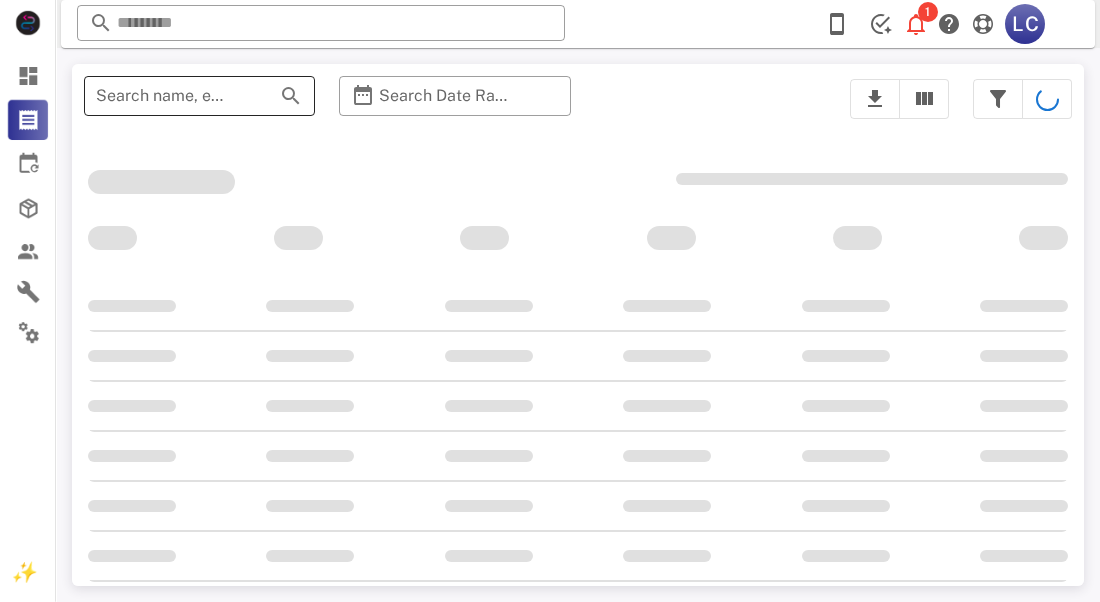 click on "Search name, email or phone" at bounding box center [171, 96] 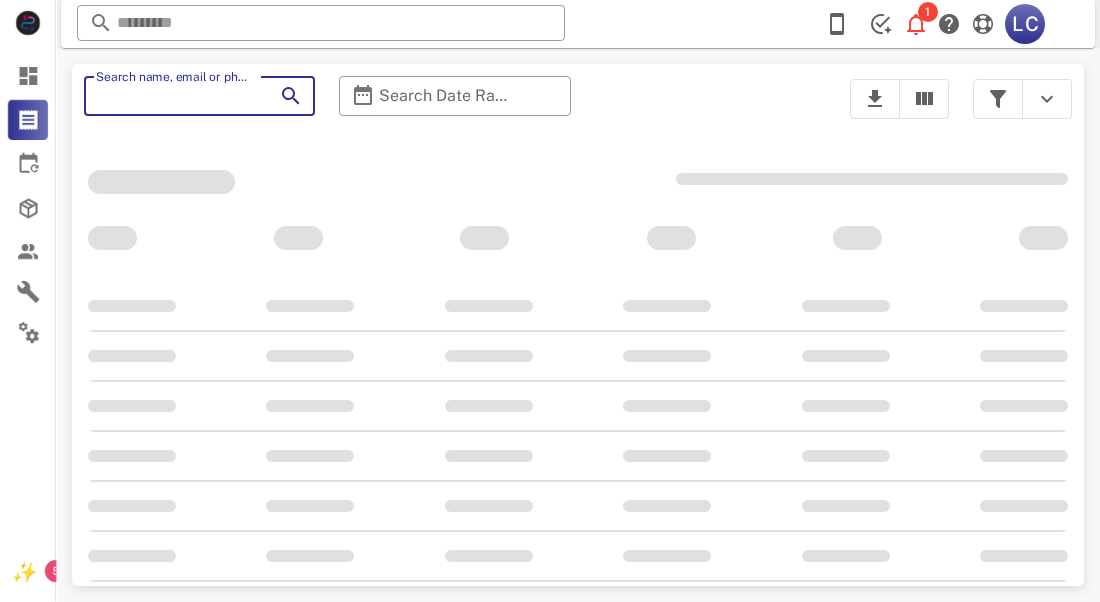 paste on "*****" 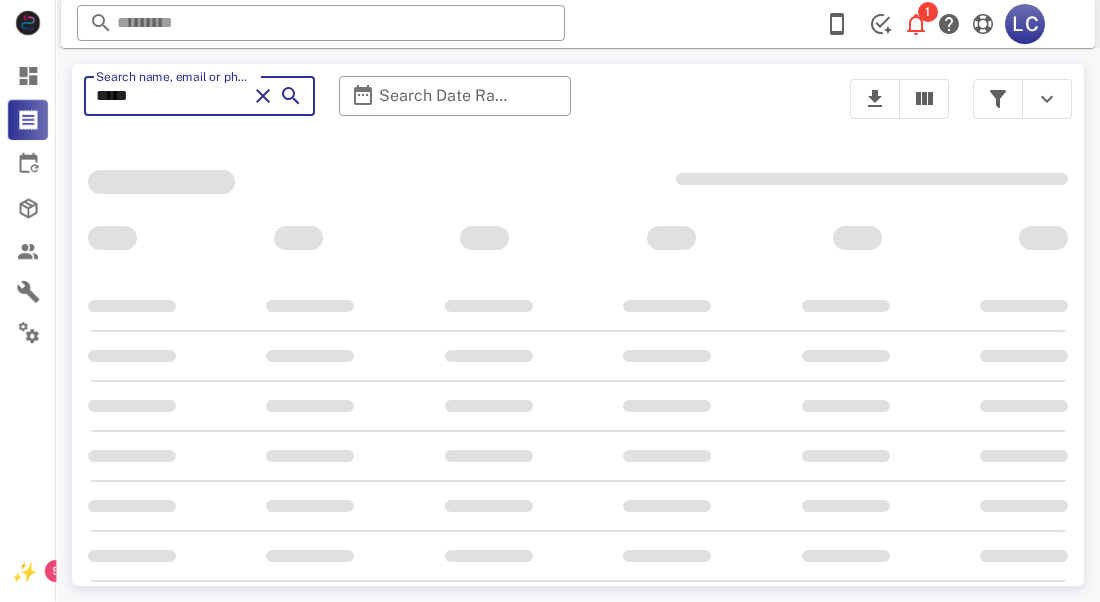 scroll, scrollTop: 0, scrollLeft: 0, axis: both 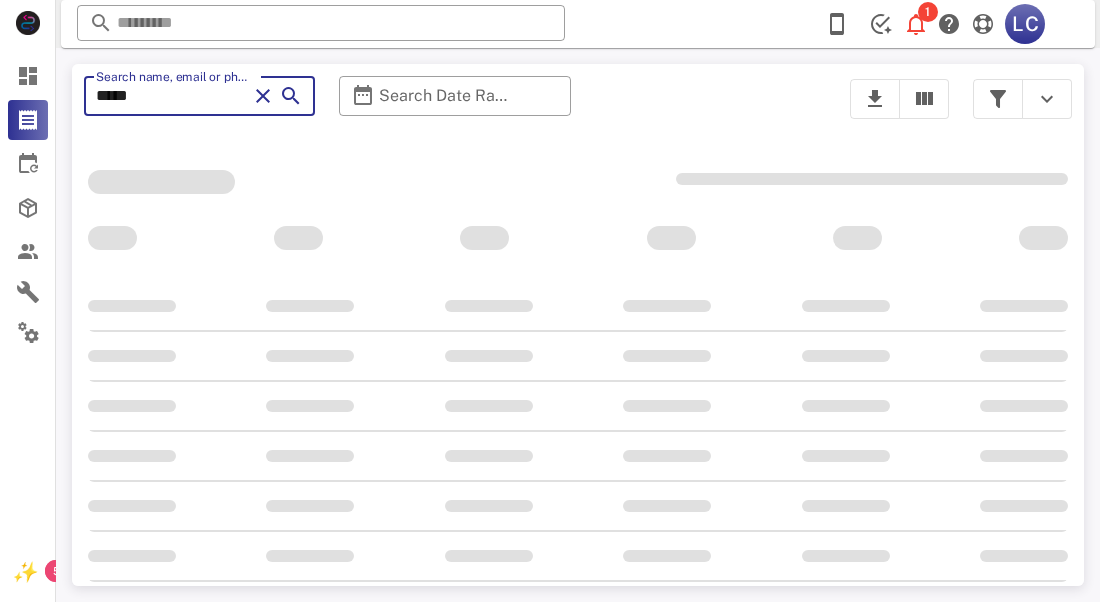 type on "*****" 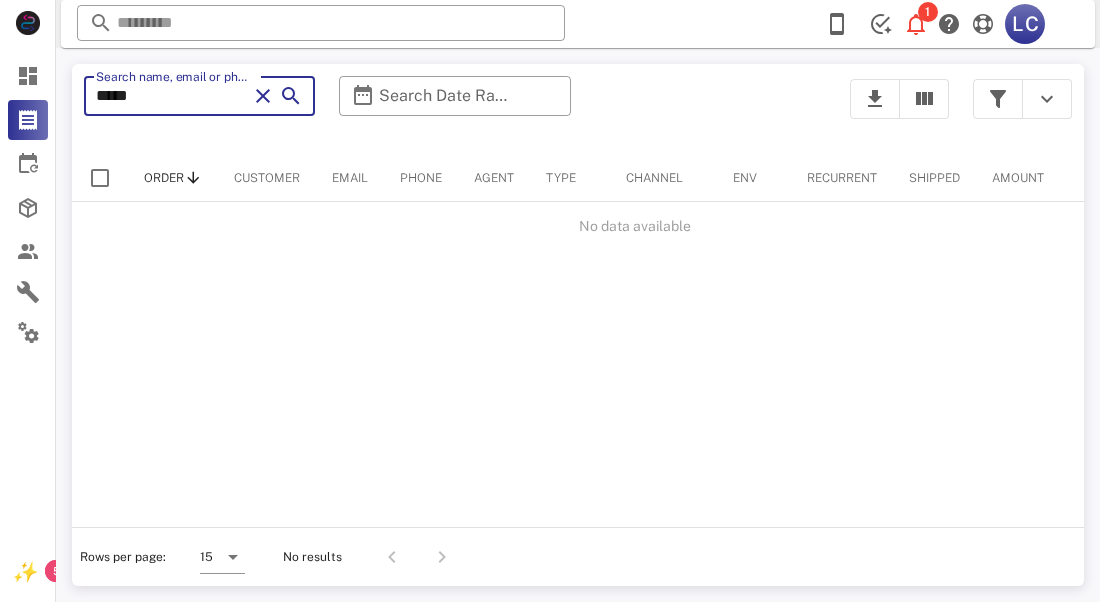 scroll, scrollTop: 0, scrollLeft: 0, axis: both 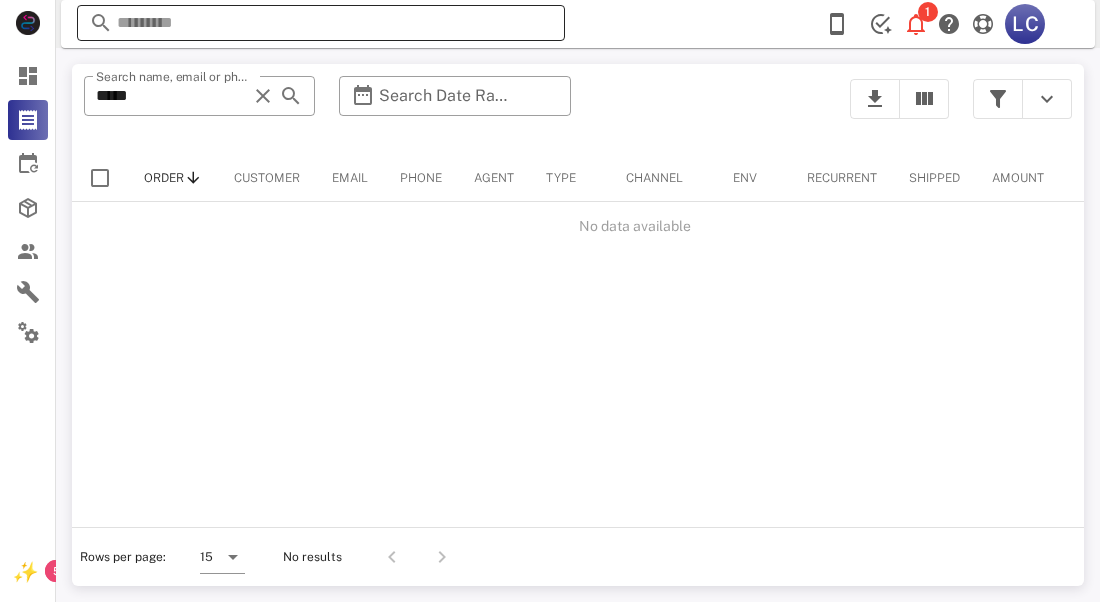 click at bounding box center [321, 23] 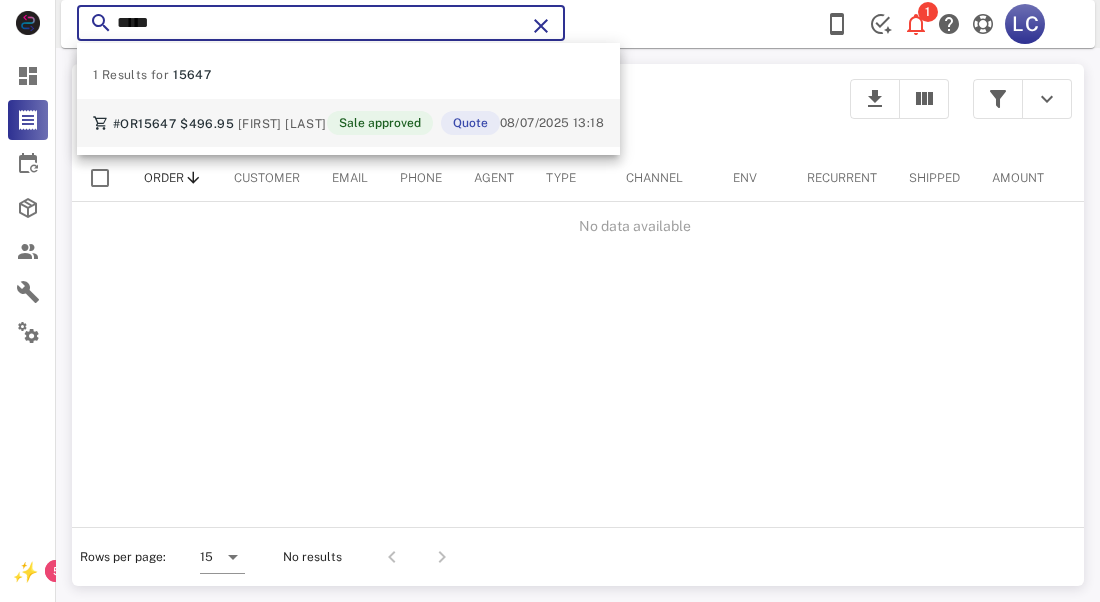 type on "*****" 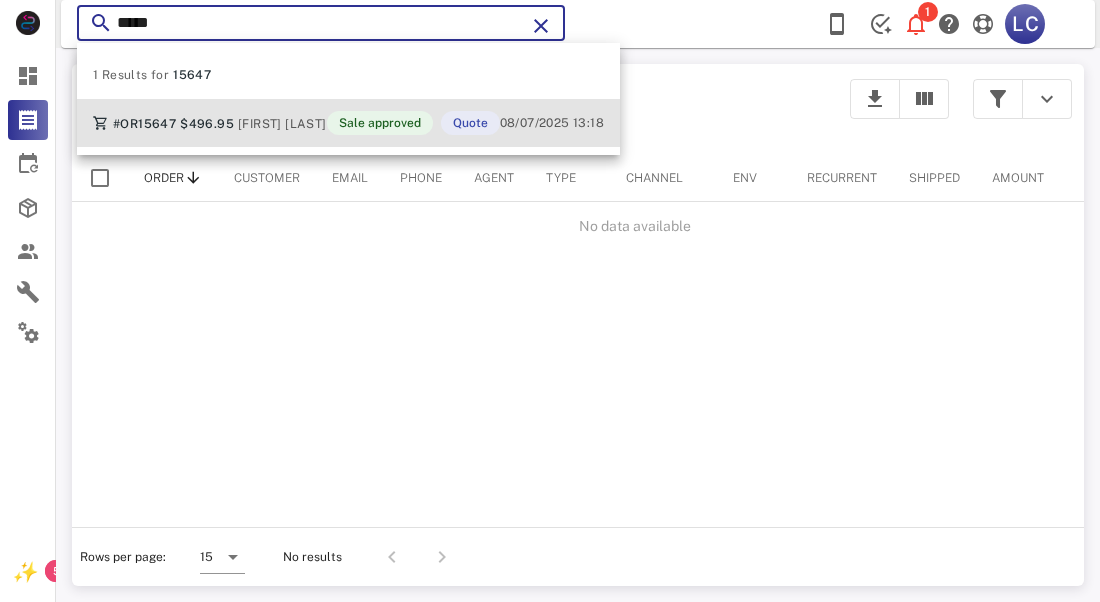 click on "#OR15647   $496.95   [FIRST] [LAST]   Sale approved   Quote" at bounding box center [296, 123] 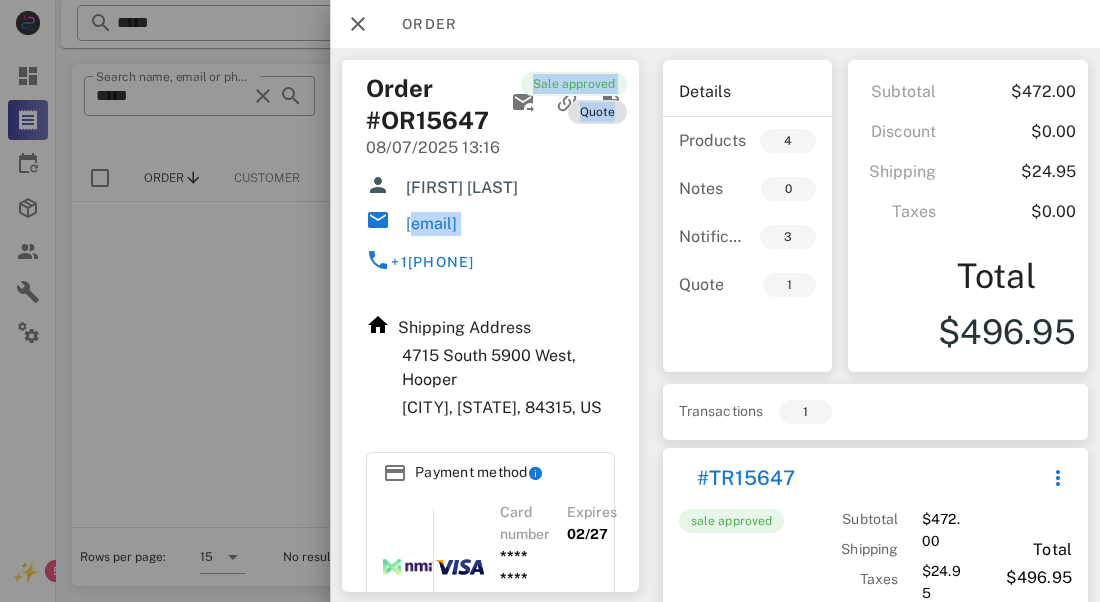 drag, startPoint x: 602, startPoint y: 224, endPoint x: 412, endPoint y: 221, distance: 190.02368 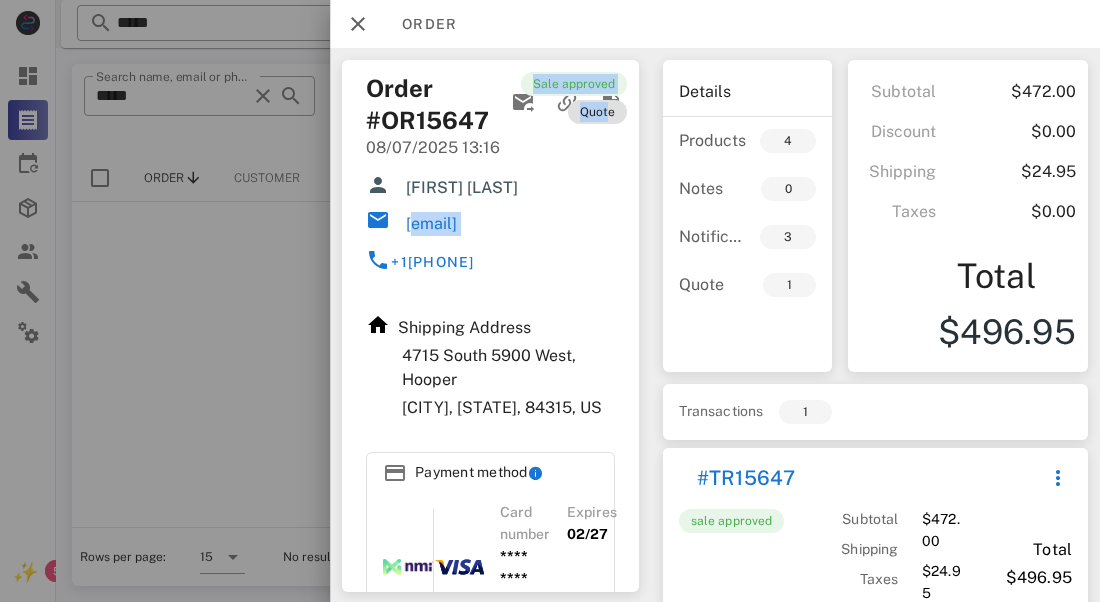 drag, startPoint x: 404, startPoint y: 228, endPoint x: 595, endPoint y: 226, distance: 191.01047 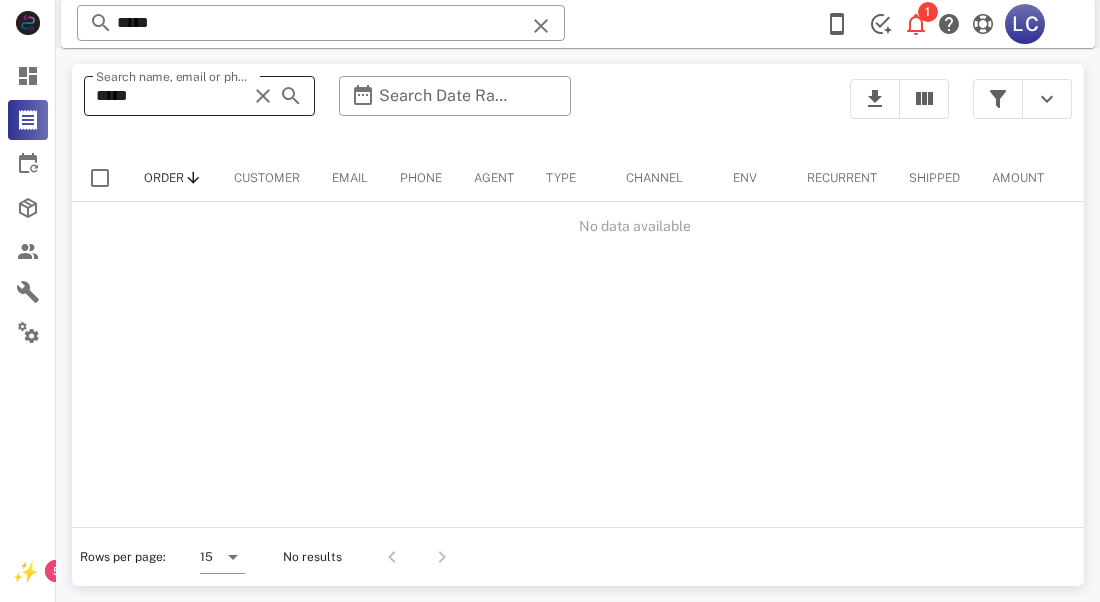 click on "​ Search name, email or phone *****" at bounding box center (199, 96) 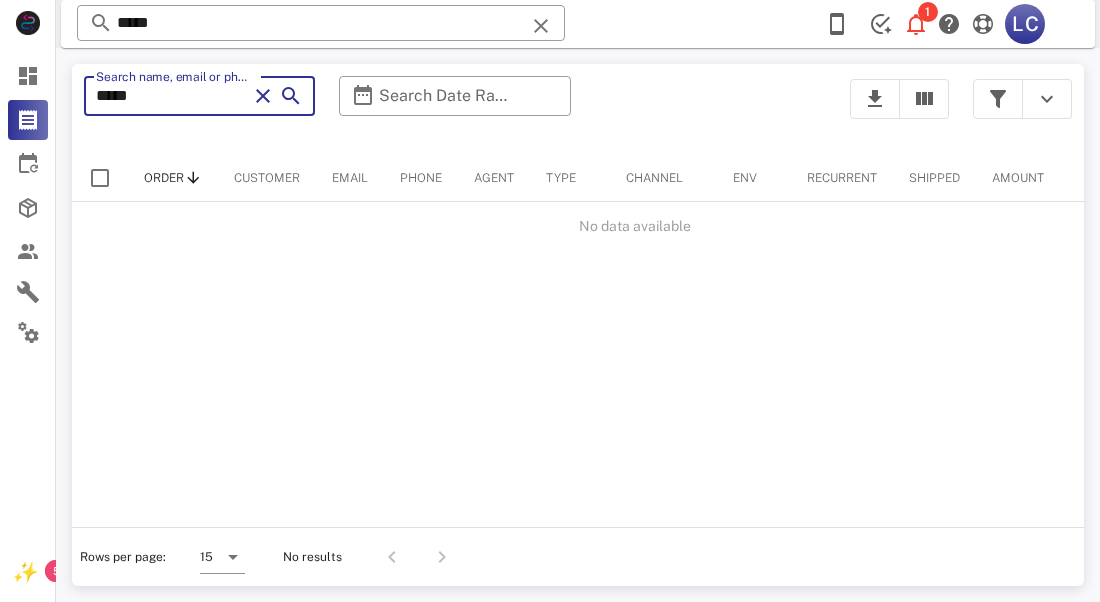 click at bounding box center (263, 96) 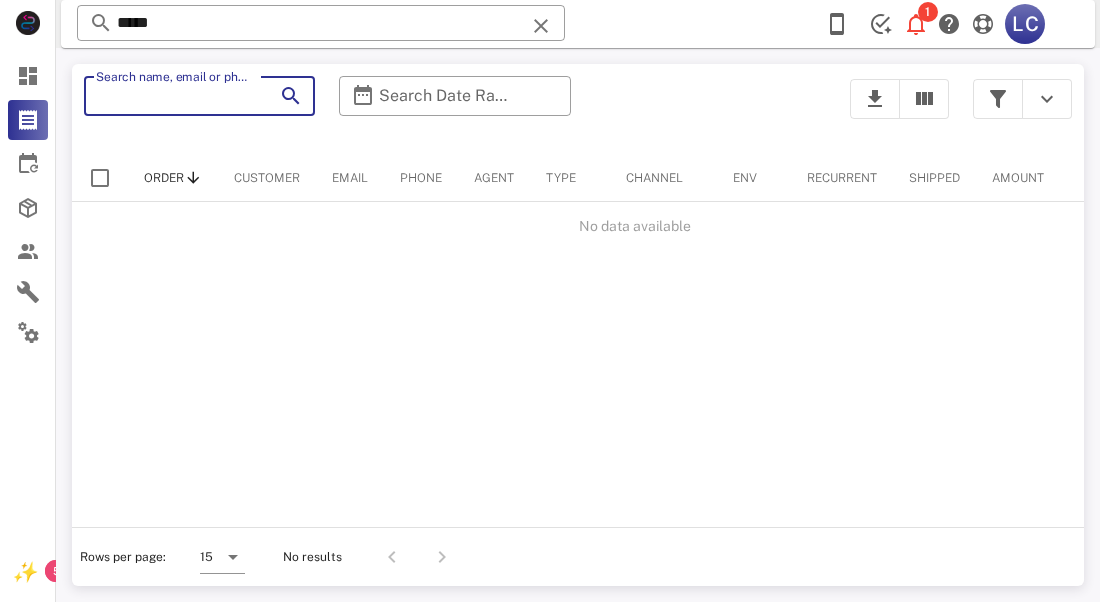 click on "Search name, email or phone" at bounding box center (171, 96) 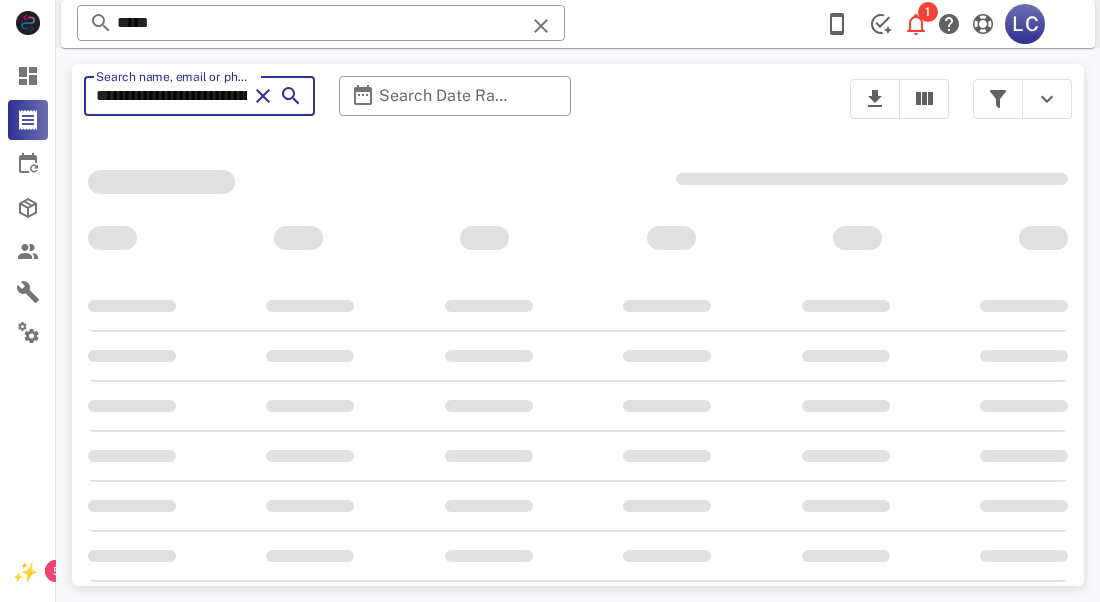 click on "**********" at bounding box center (171, 96) 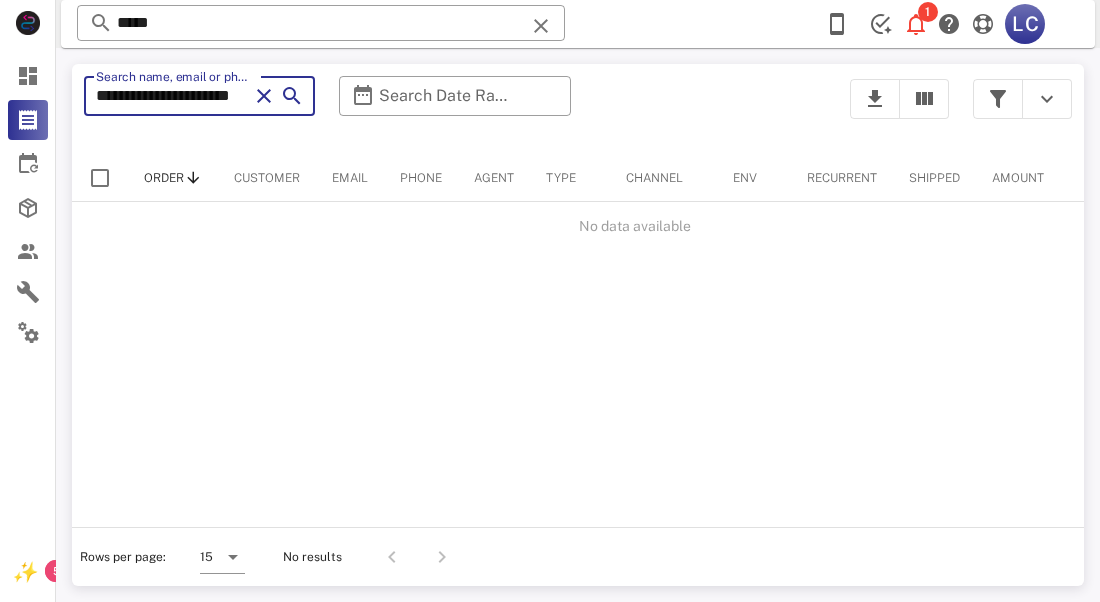 scroll, scrollTop: 0, scrollLeft: 34, axis: horizontal 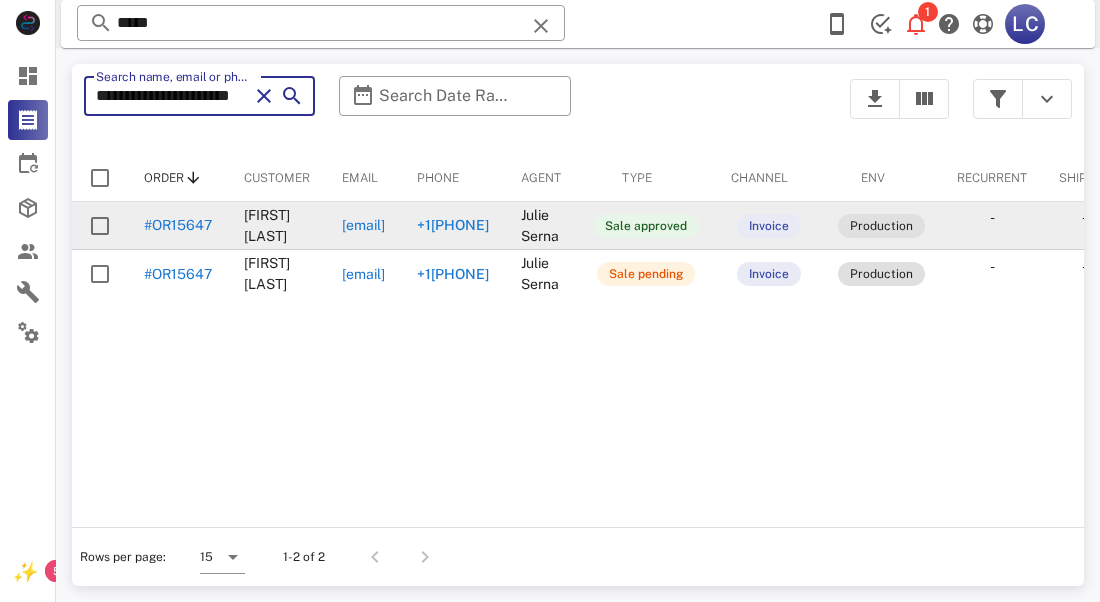 type on "**********" 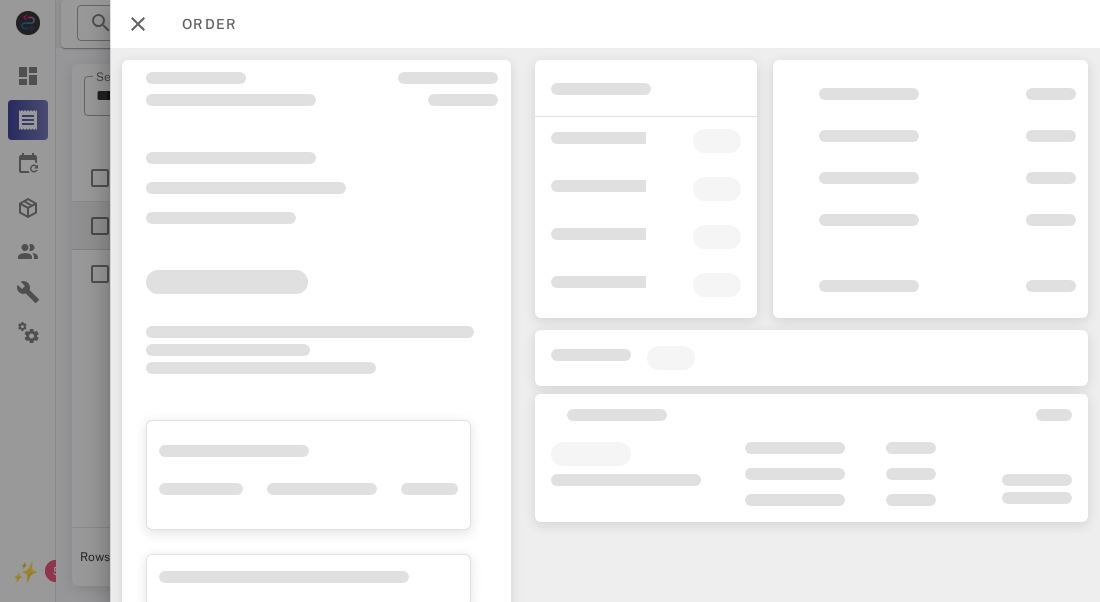 scroll, scrollTop: 0, scrollLeft: 0, axis: both 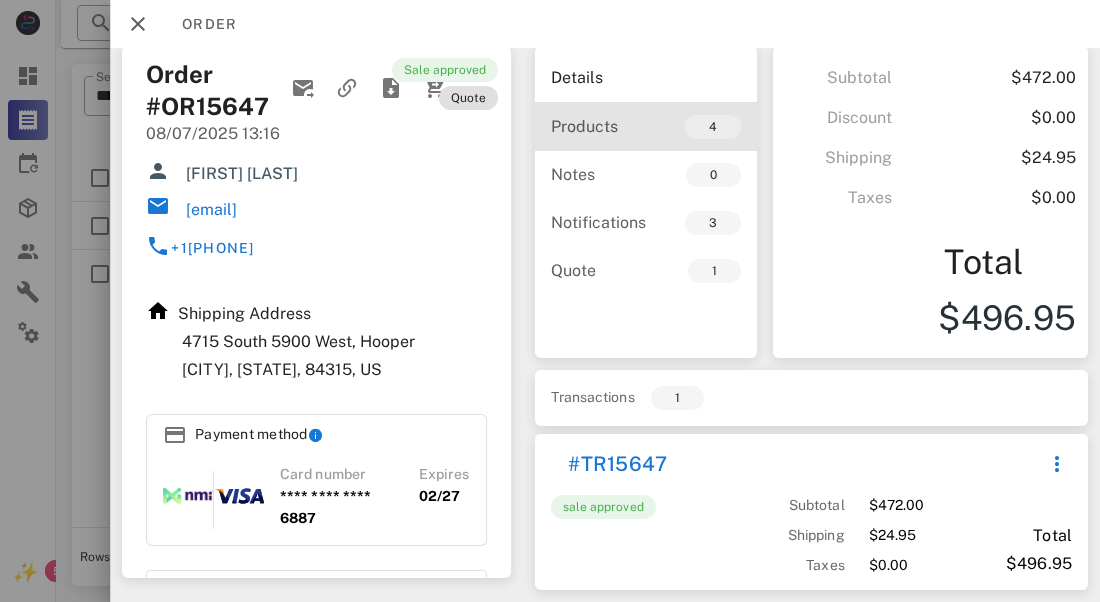 click on "4" at bounding box center [713, 127] 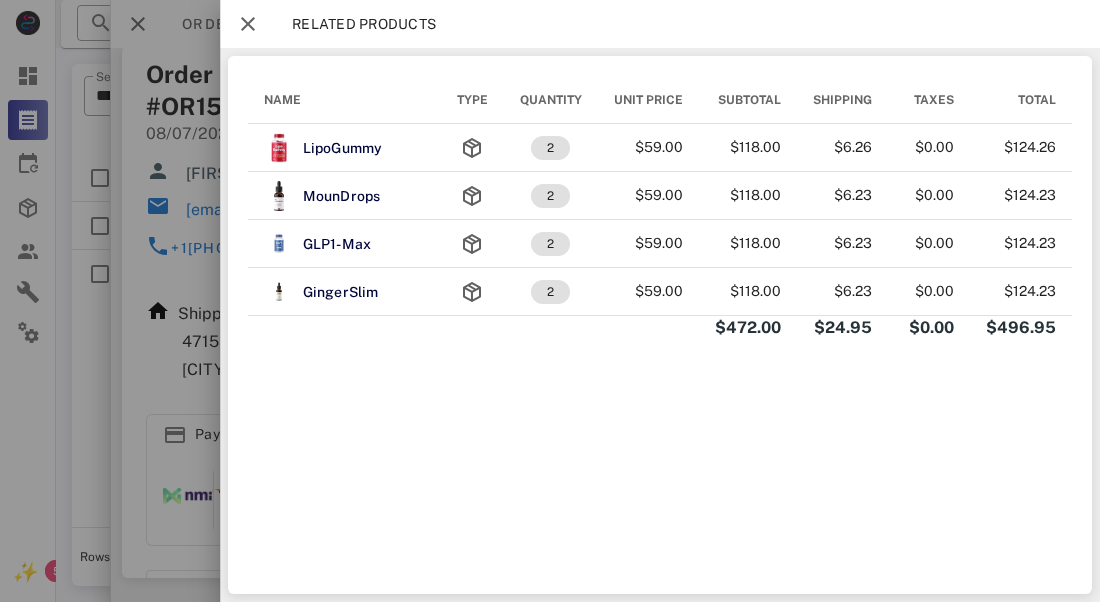 click on "NAME TYPE QUANTITY UNIT PRICE SUBTOTAL SHIPPING TAXES TOTAL  LipoGummy  2  $59.00   $118.00   $6.26   $0.00   $124.26   MounDrops  2  $59.00   $118.00   $6.23   $0.00   $124.23   GLP1-Max  2  $59.00   $118.00   $6.23   $0.00   $124.23   GingerSlim  2  $59.00   $118.00   $6.23   $0.00   $124.23   $472.00   $24.95   $0.00   $496.95" at bounding box center (660, 325) 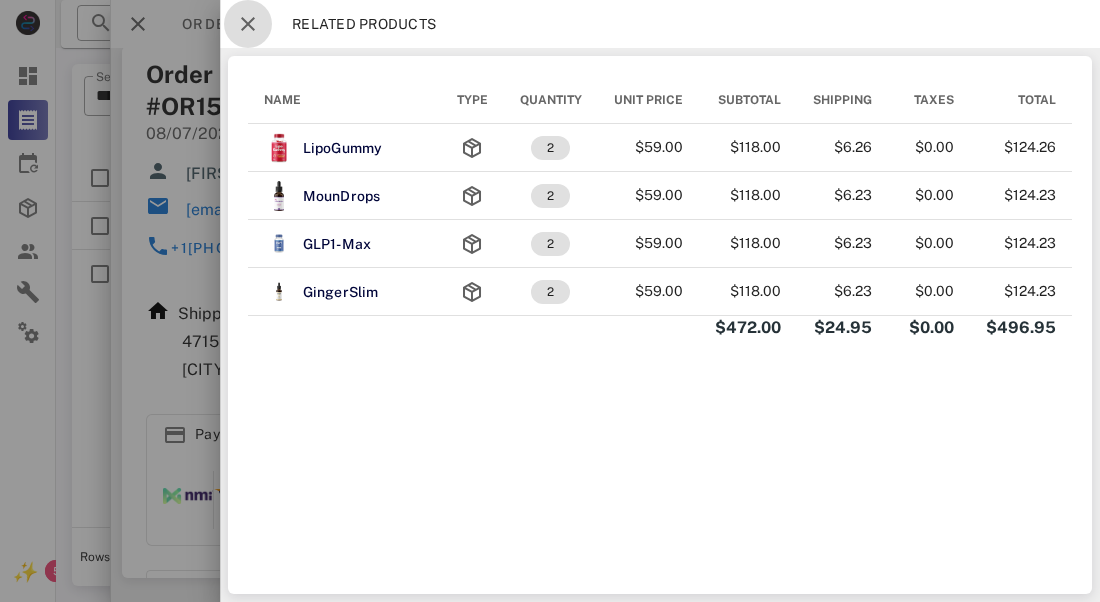 click at bounding box center [248, 24] 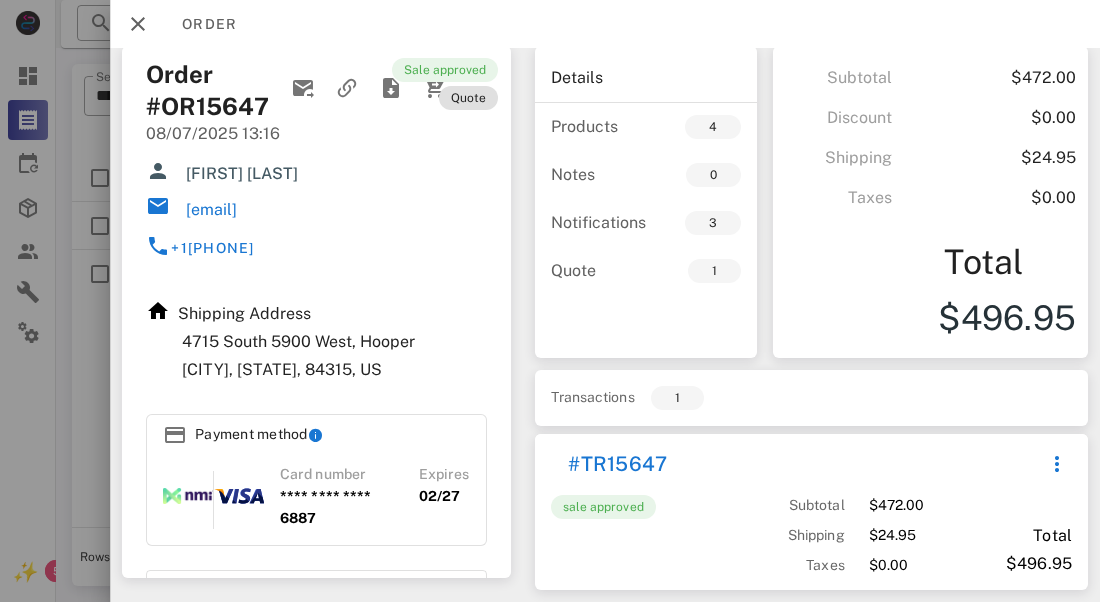 scroll, scrollTop: 0, scrollLeft: 0, axis: both 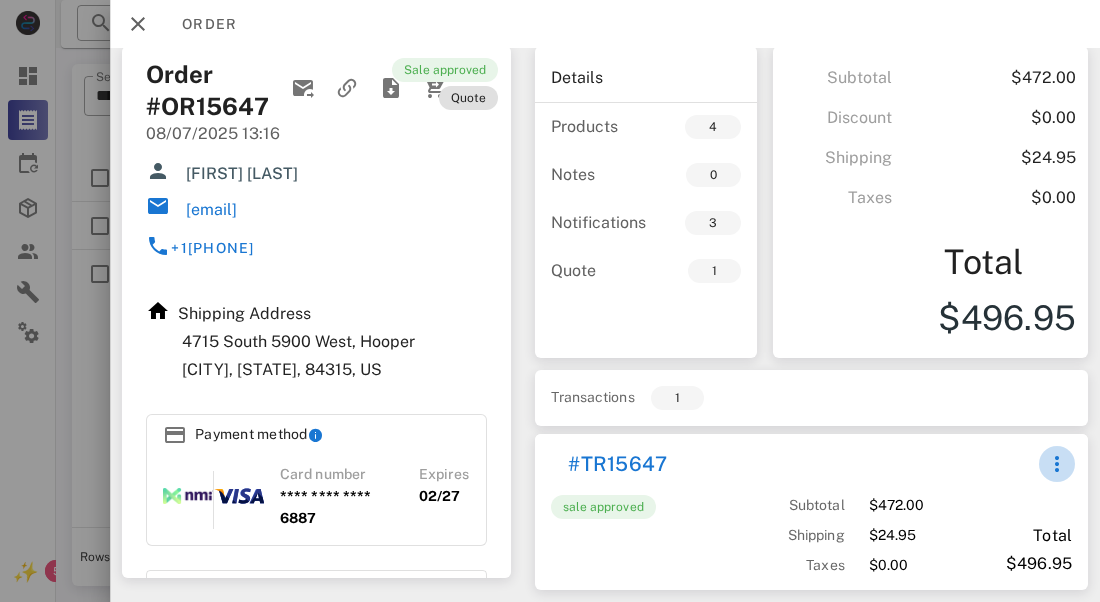 click at bounding box center [1057, 464] 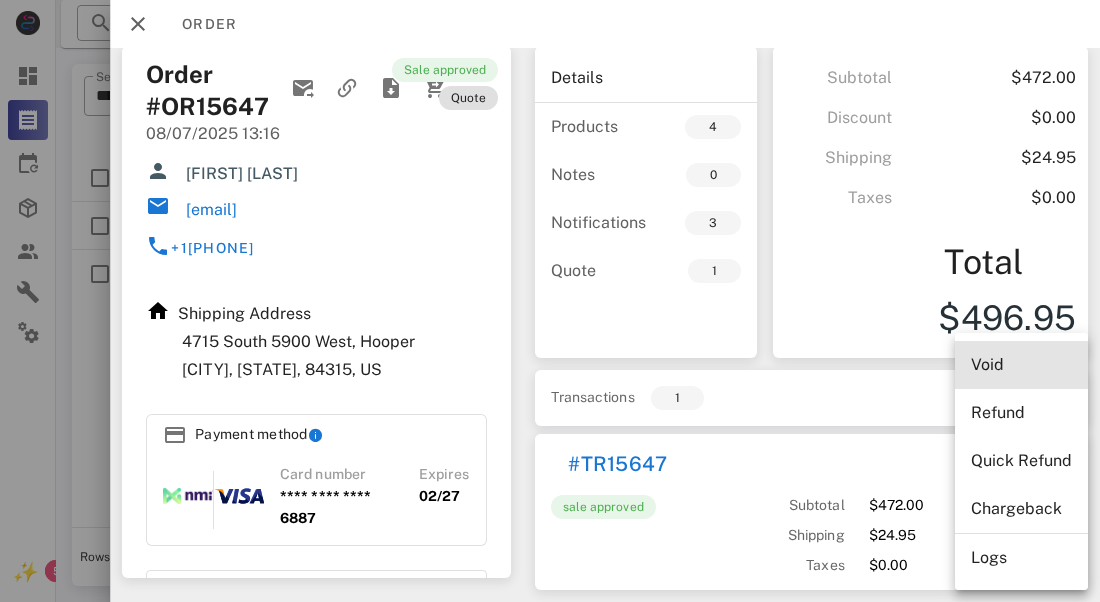 click on "Void" at bounding box center [1021, 364] 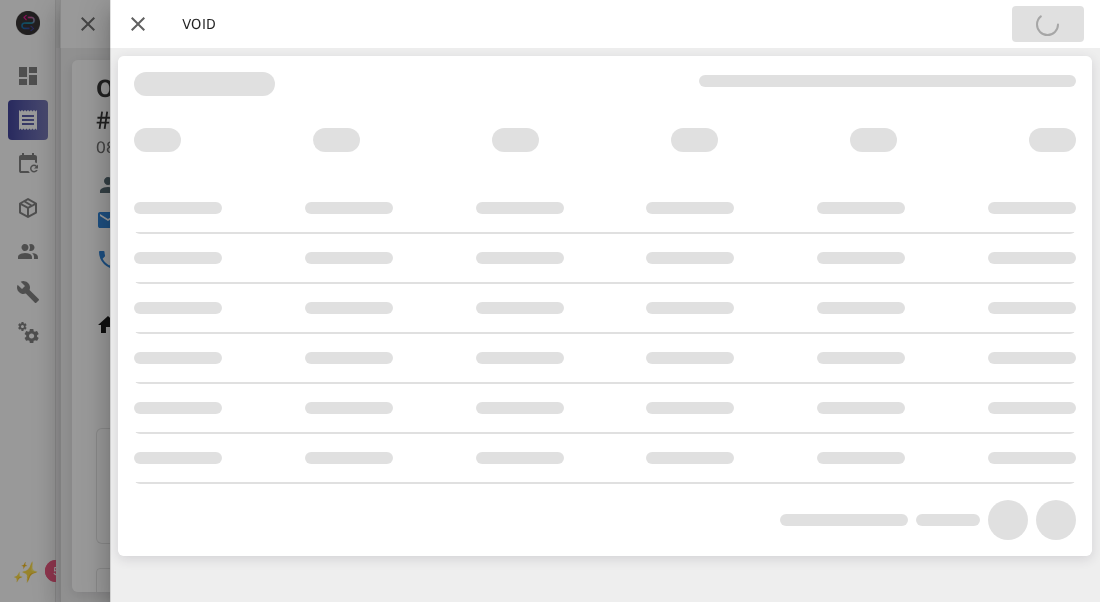 scroll, scrollTop: 0, scrollLeft: 0, axis: both 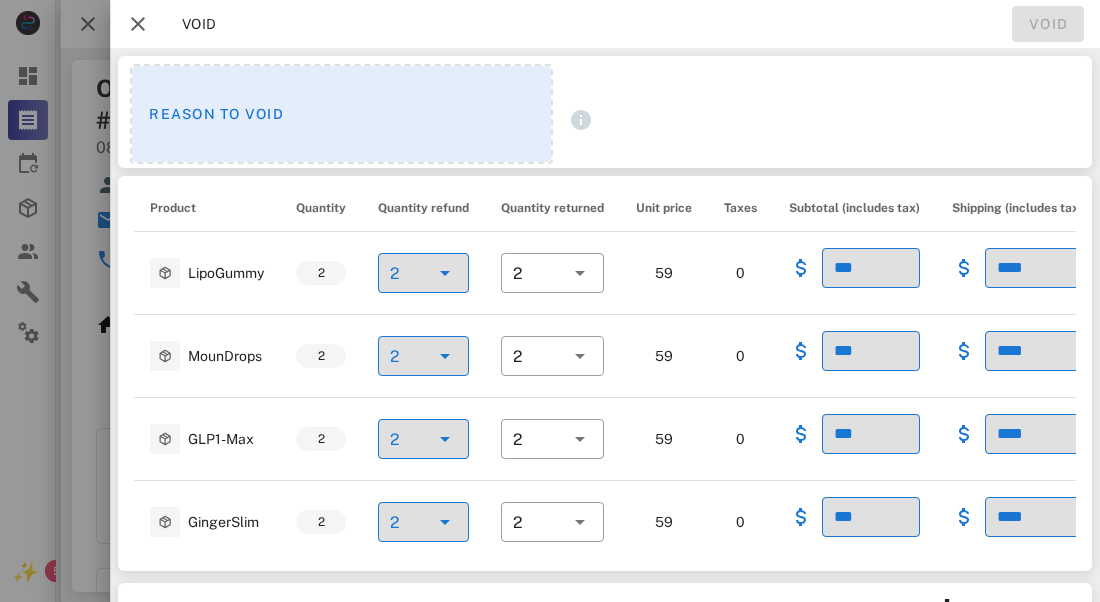click on "Reason to void" at bounding box center [341, 114] 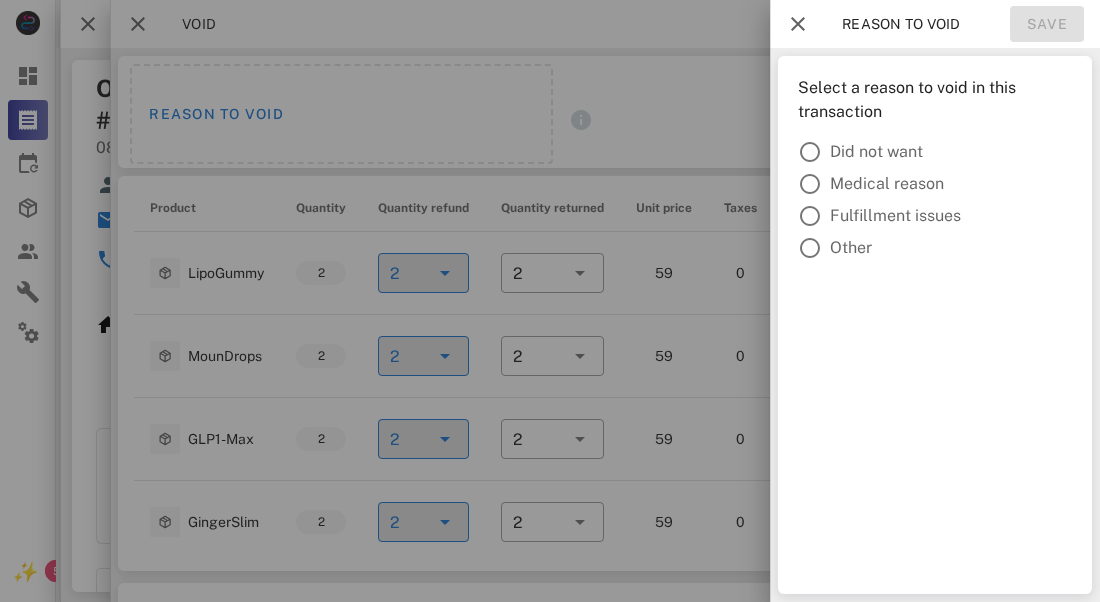 click on "Other" at bounding box center (951, 248) 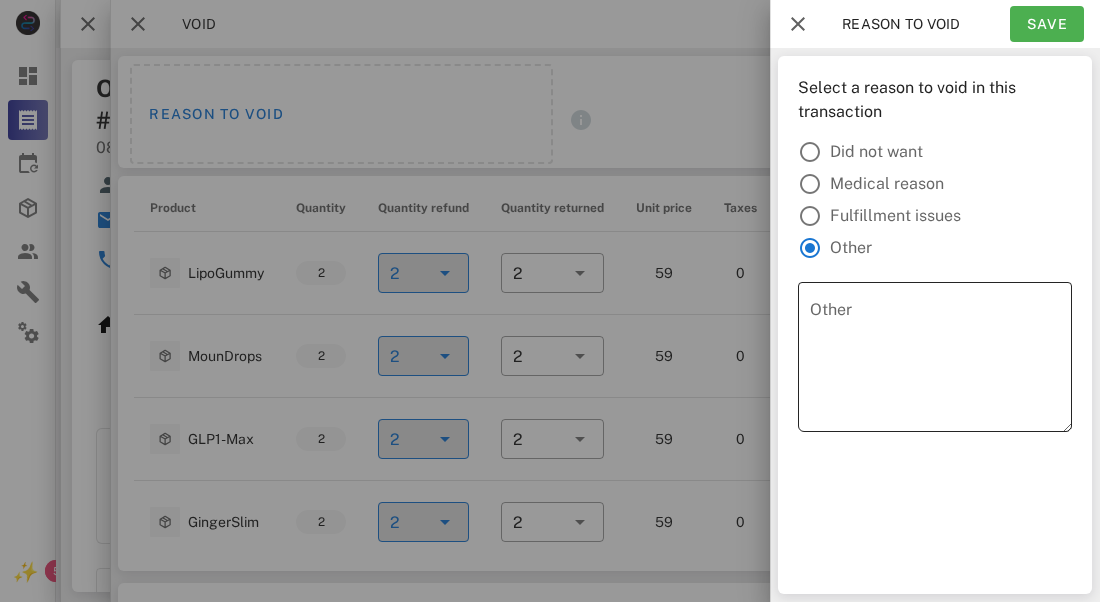 click on "Other" at bounding box center (941, 362) 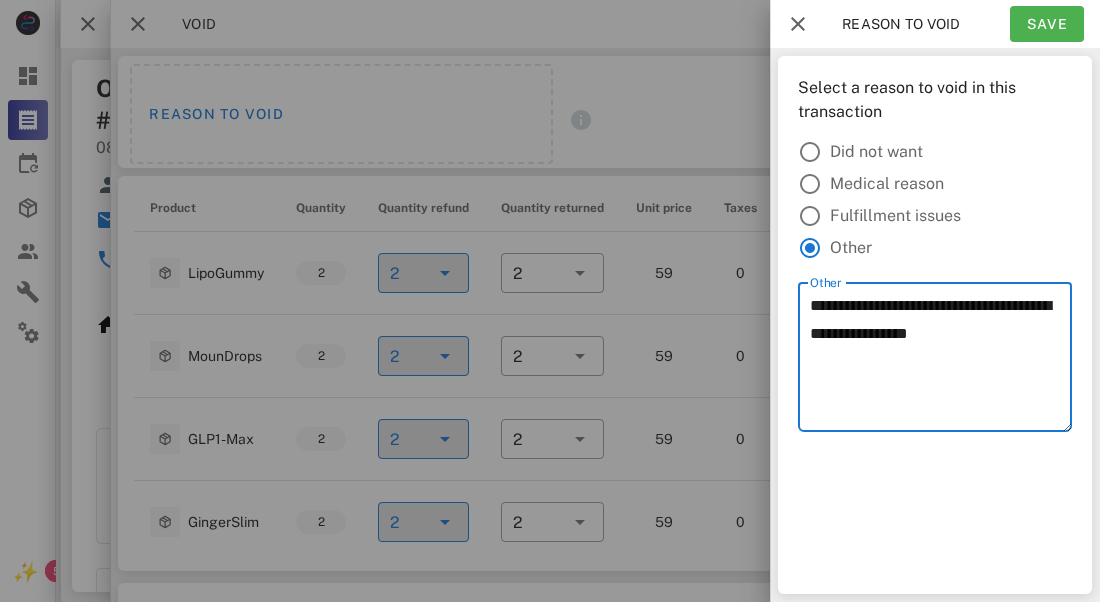 type on "**********" 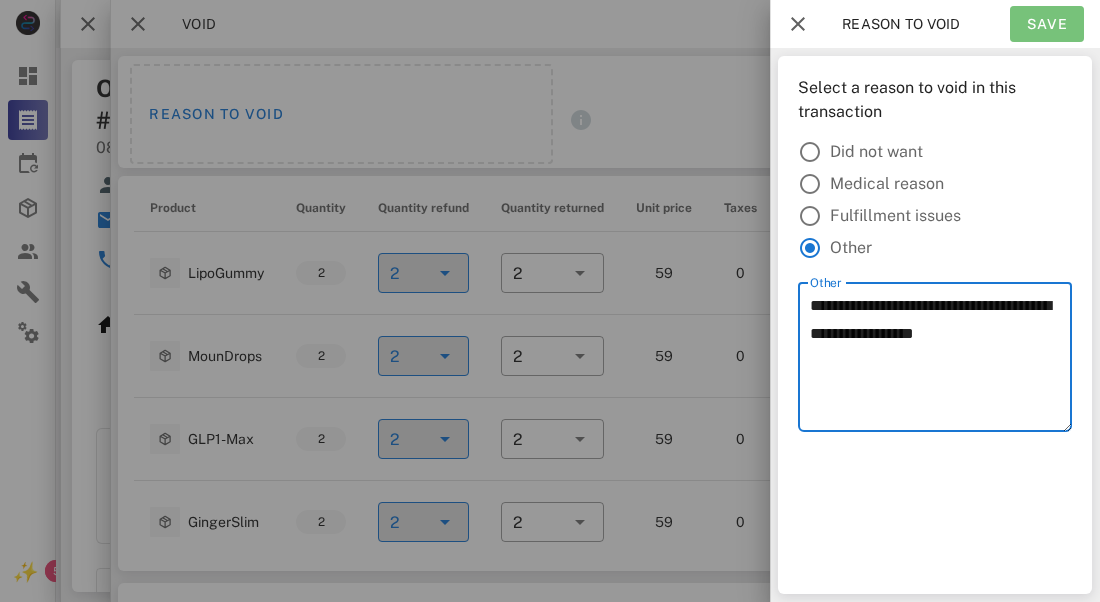 click on "Save" at bounding box center [1047, 24] 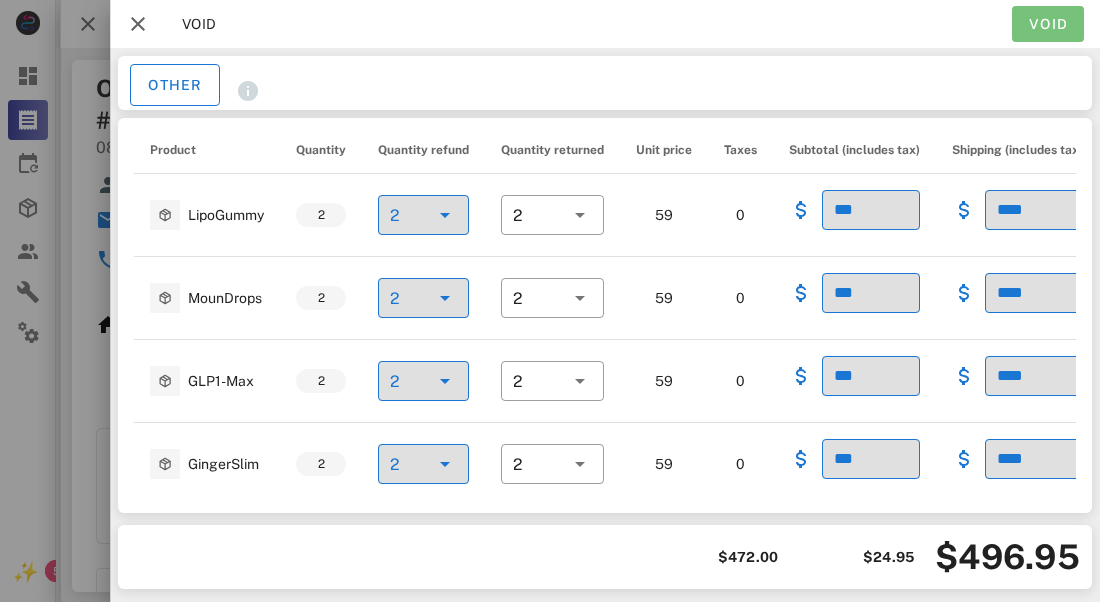 click on "Void" at bounding box center [1048, 24] 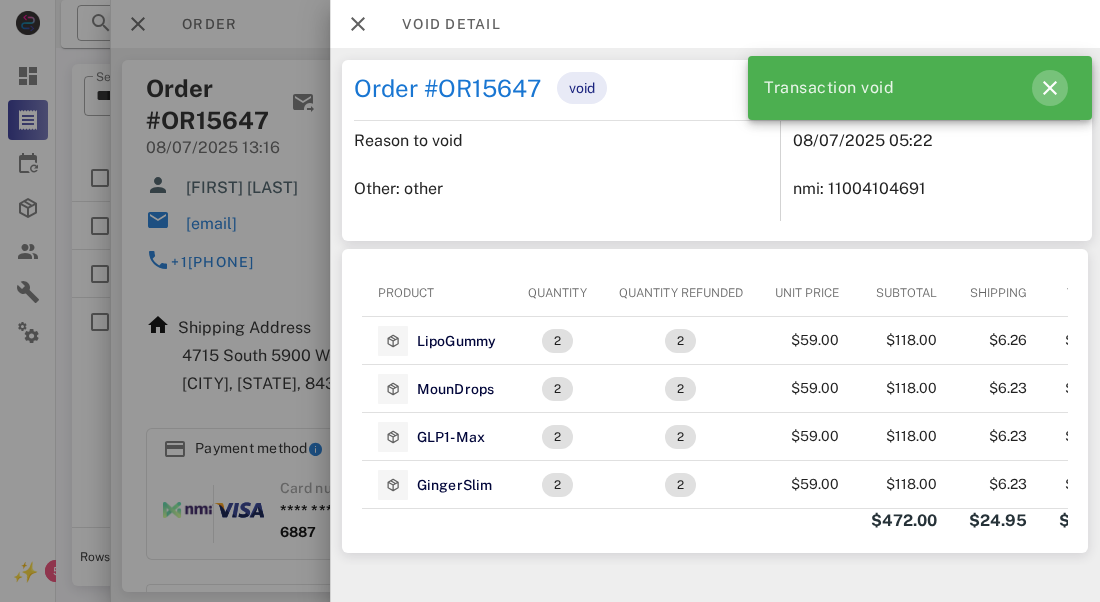 click at bounding box center (1050, 88) 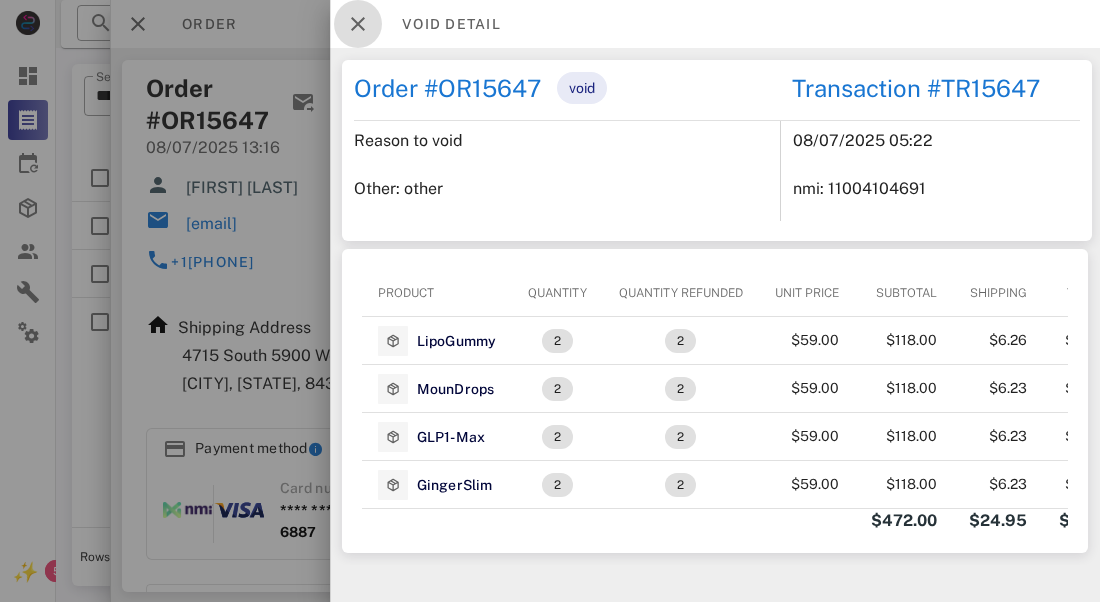 click at bounding box center [358, 24] 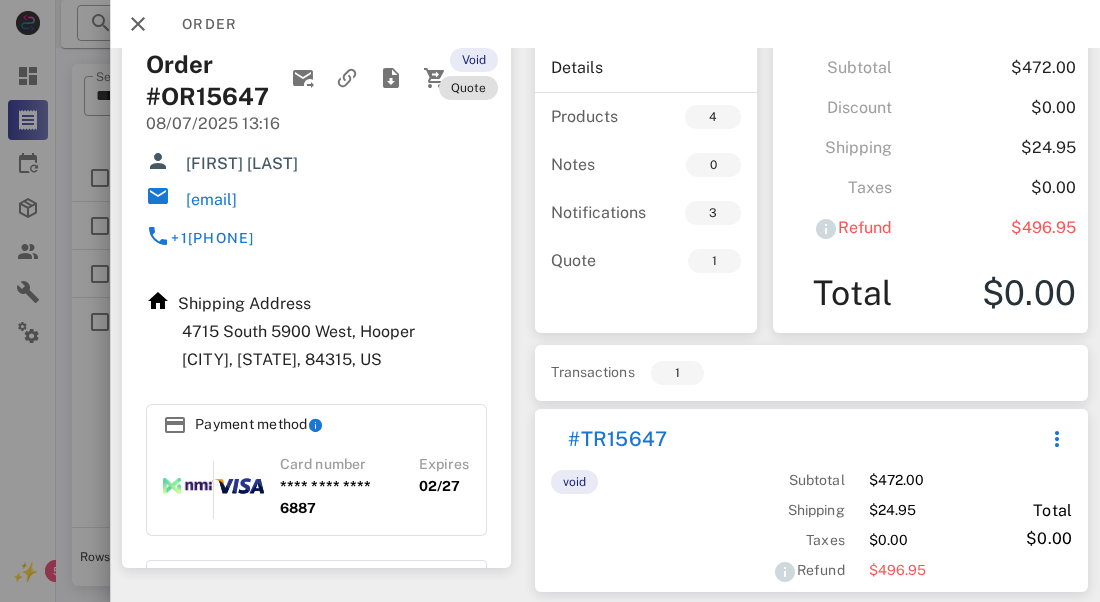 scroll, scrollTop: 26, scrollLeft: 0, axis: vertical 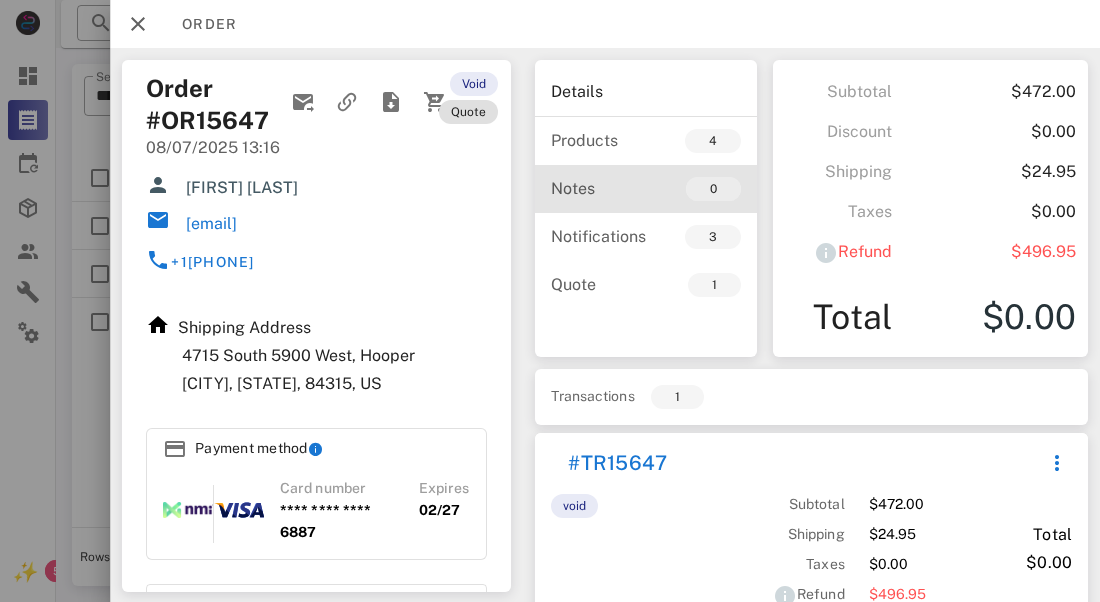 click on "0" at bounding box center (713, 189) 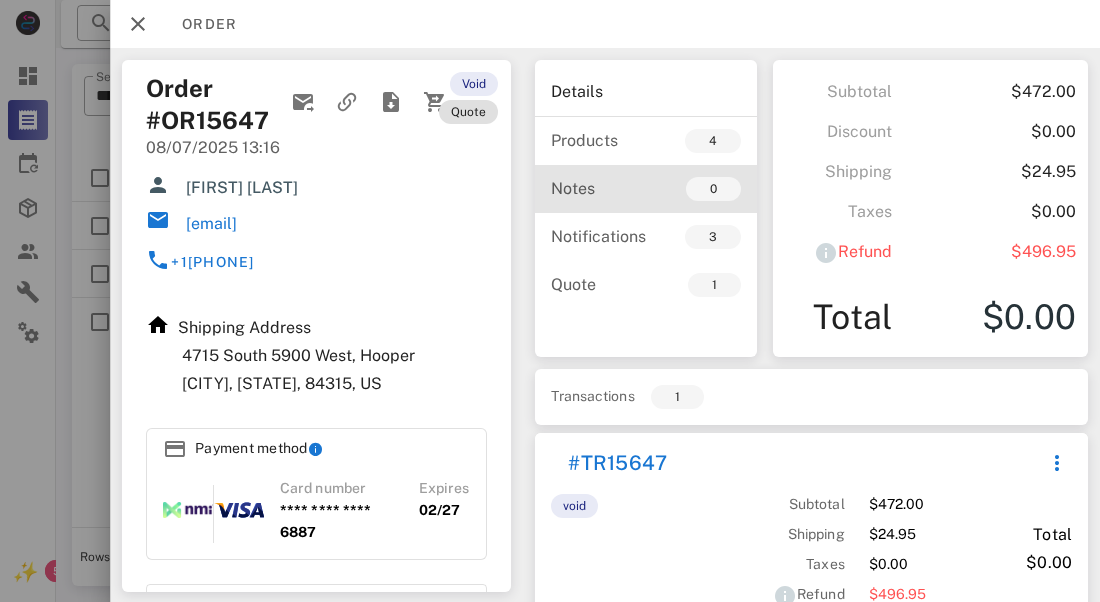 click on "Notes" at bounding box center (598, 188) 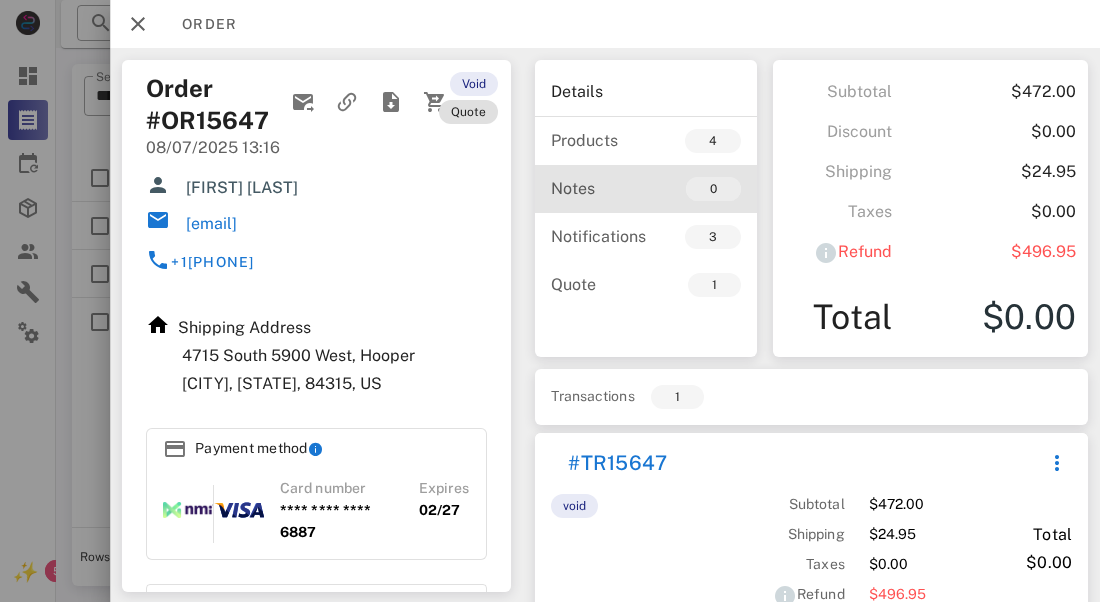click on "0" at bounding box center [713, 189] 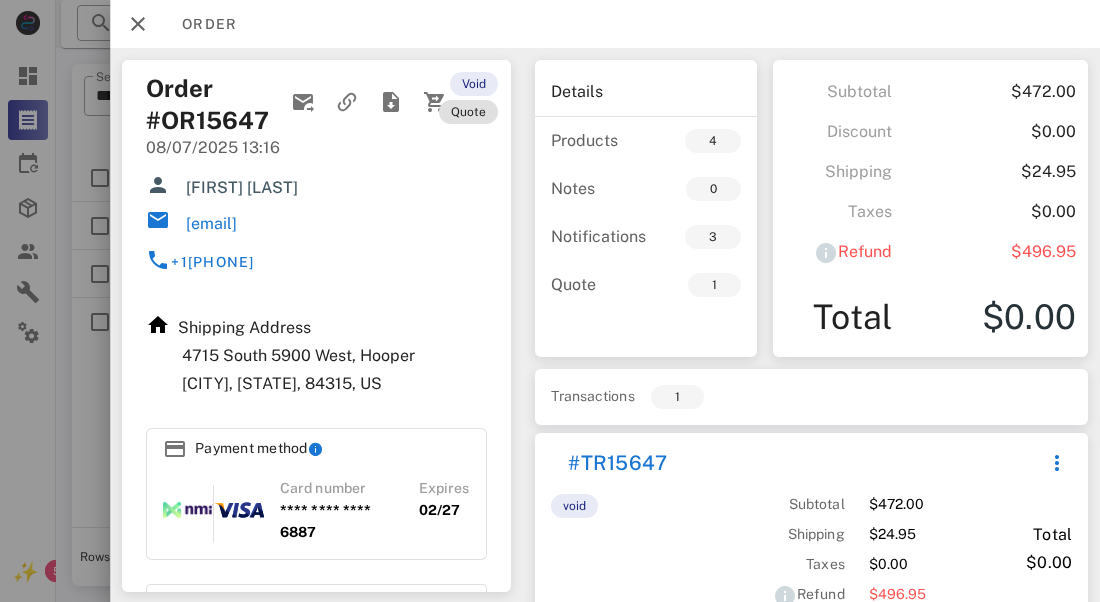 drag, startPoint x: 265, startPoint y: 118, endPoint x: 154, endPoint y: 124, distance: 111.16204 